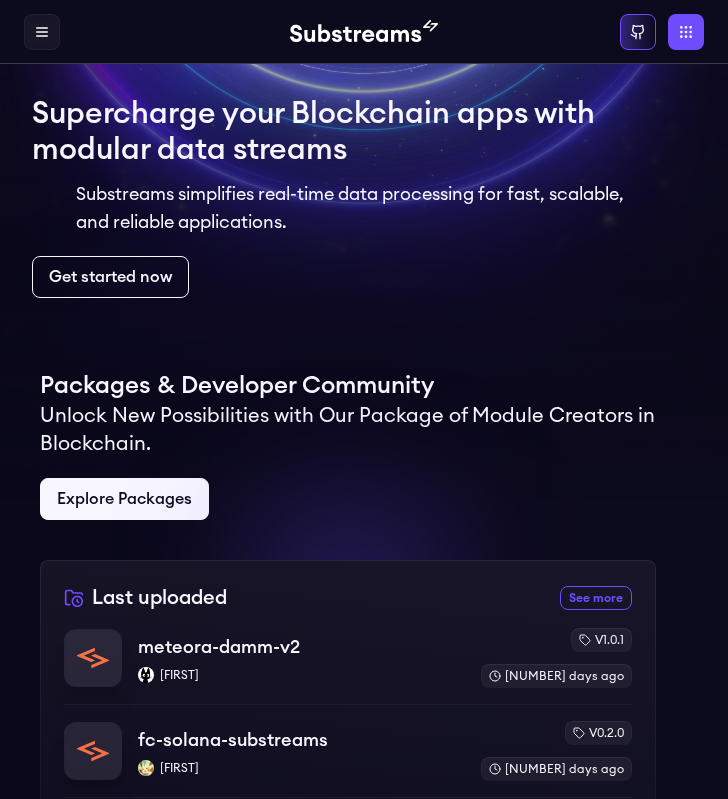 scroll, scrollTop: 0, scrollLeft: 0, axis: both 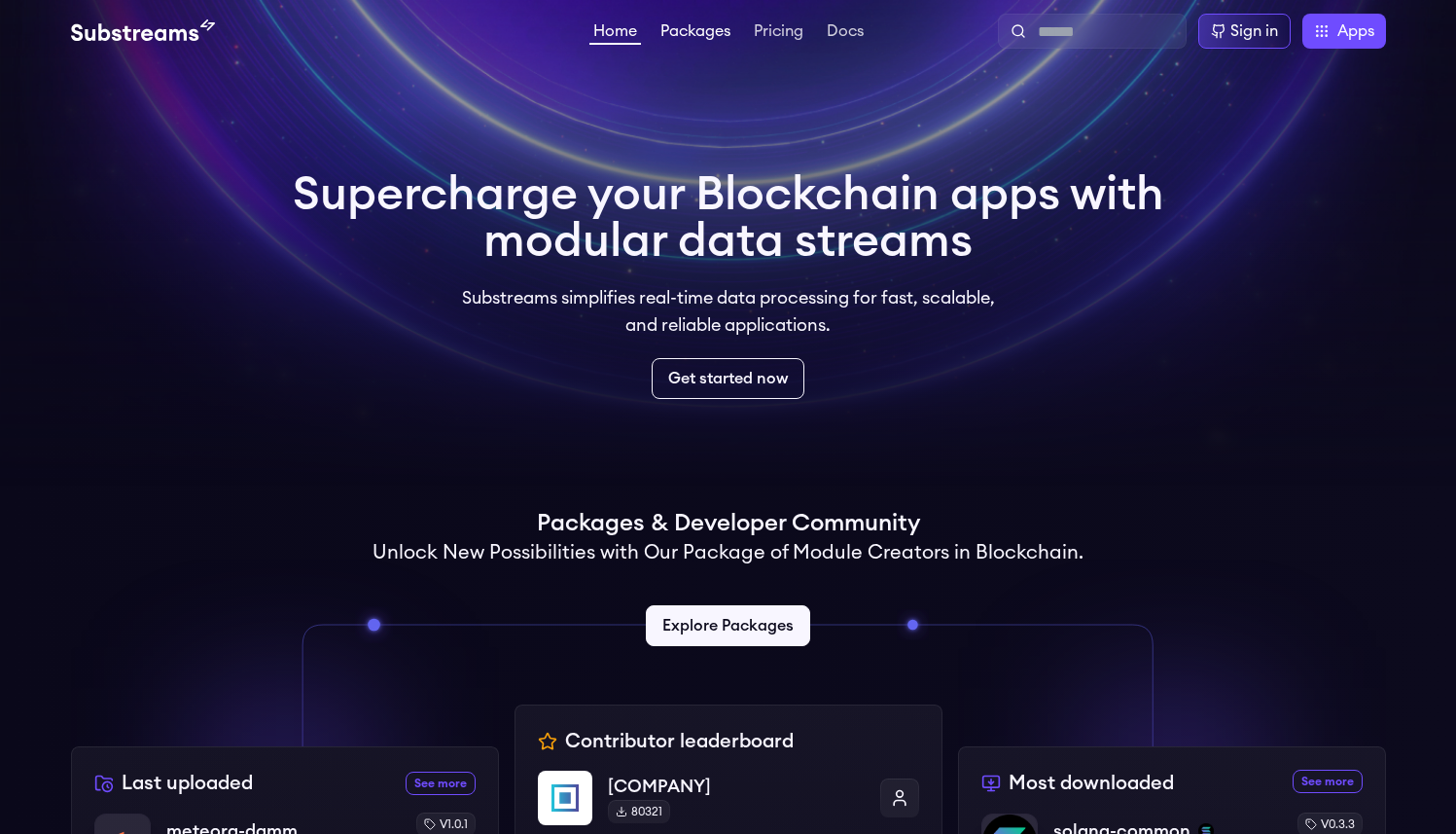 click on "Packages" at bounding box center (695, 33) 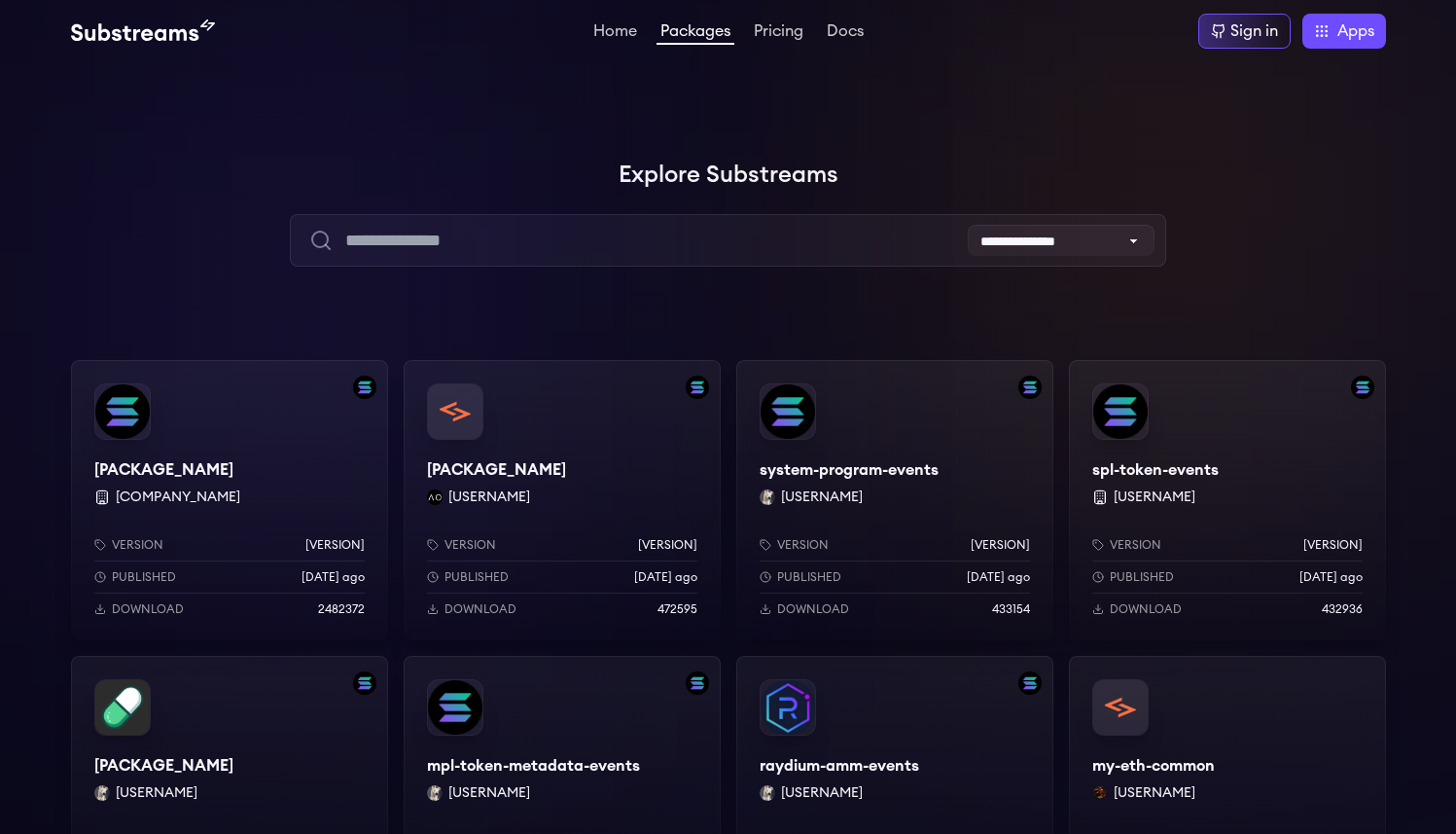 scroll, scrollTop: 0, scrollLeft: 0, axis: both 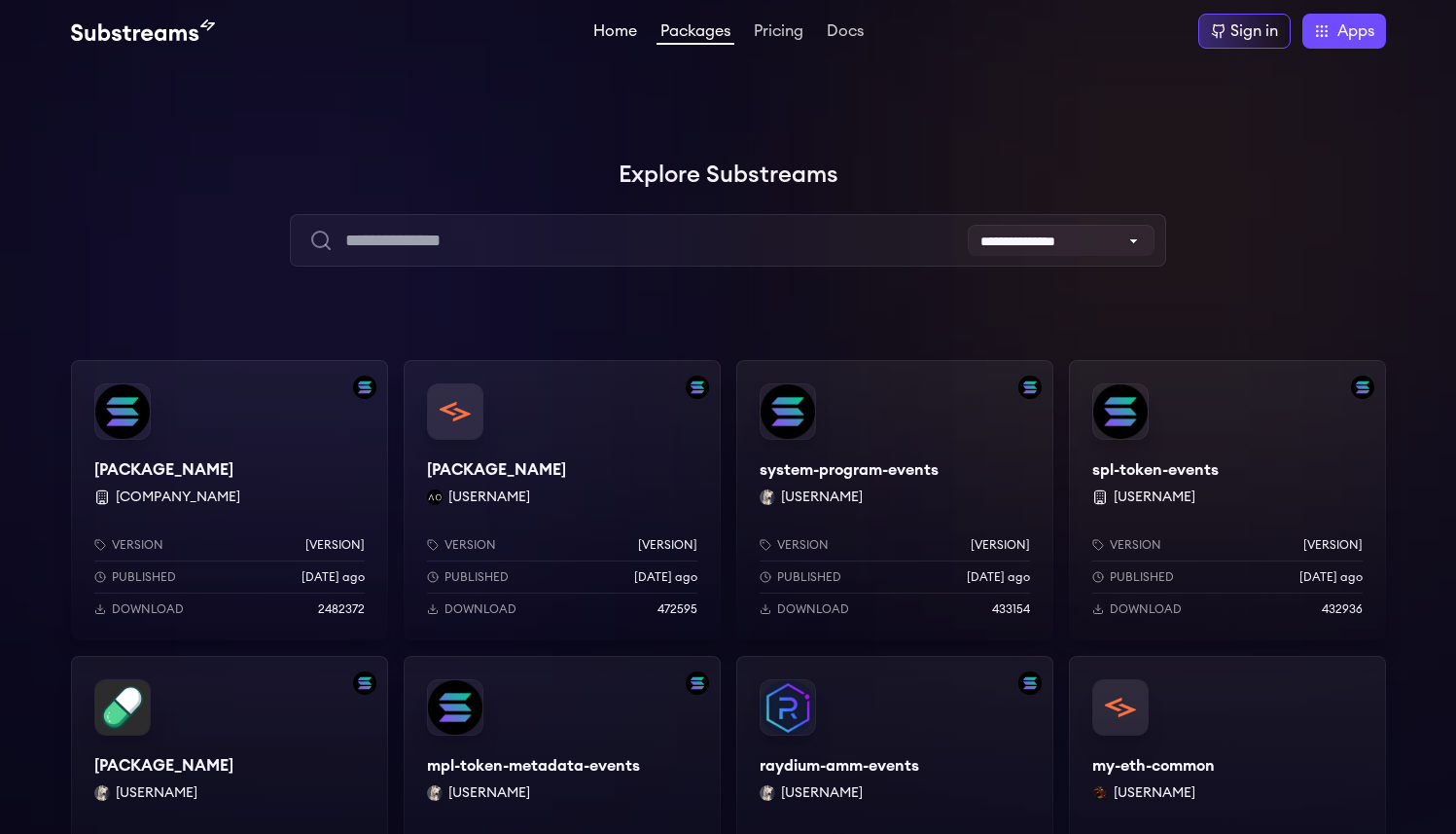 click on "Home" at bounding box center (615, 33) 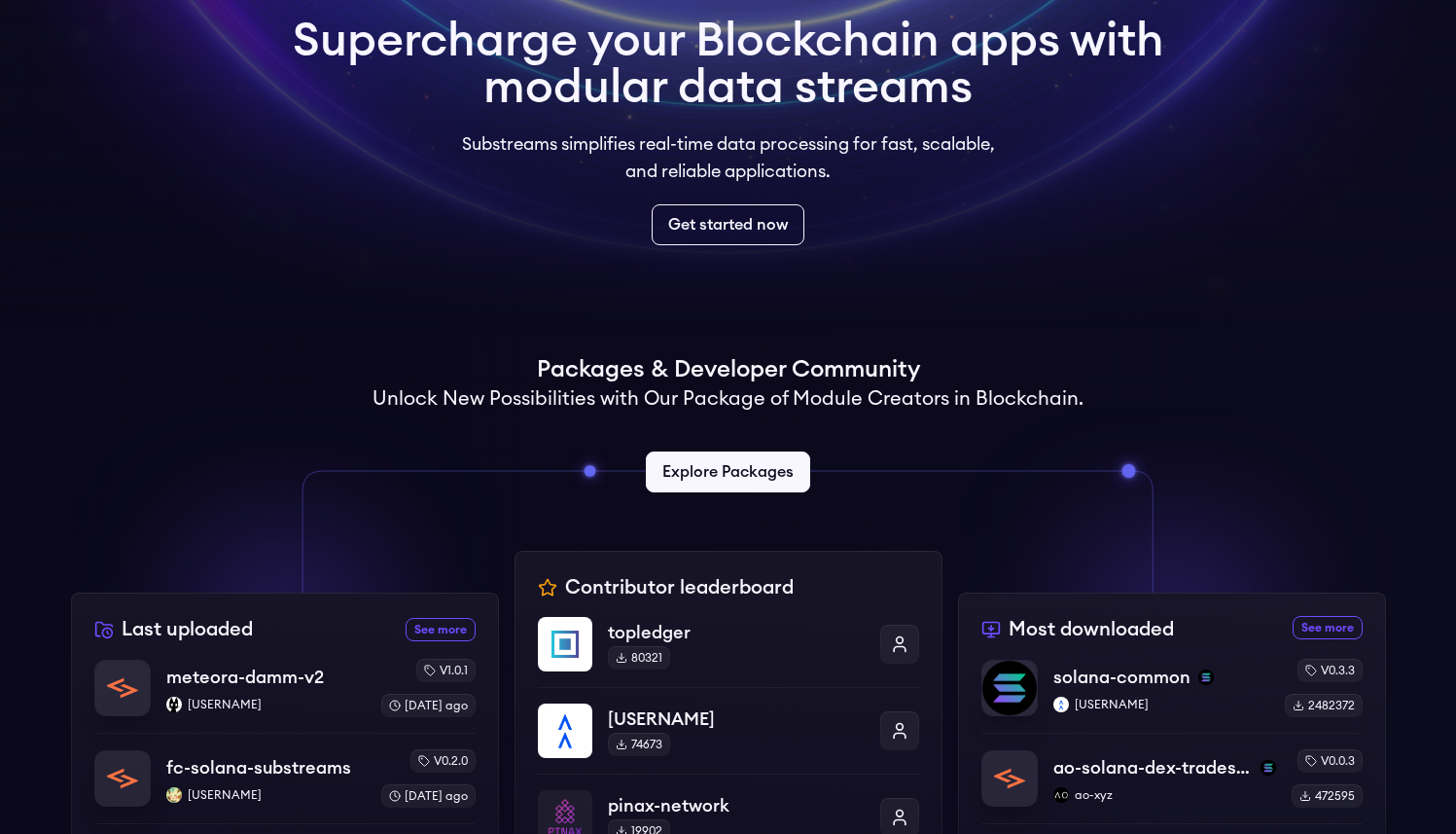 scroll, scrollTop: 0, scrollLeft: 0, axis: both 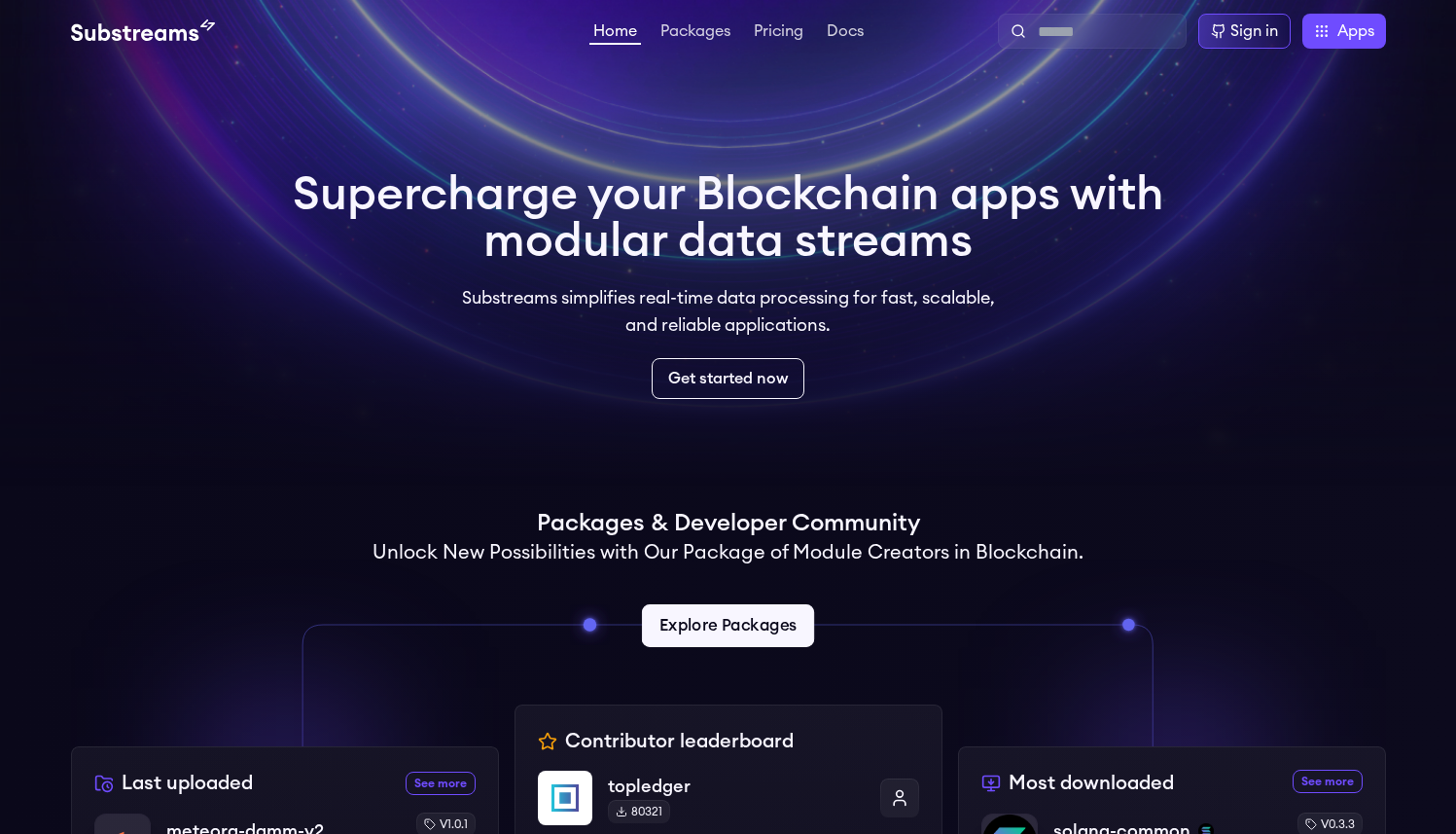 click on "Explore Packages" at bounding box center [728, 626] 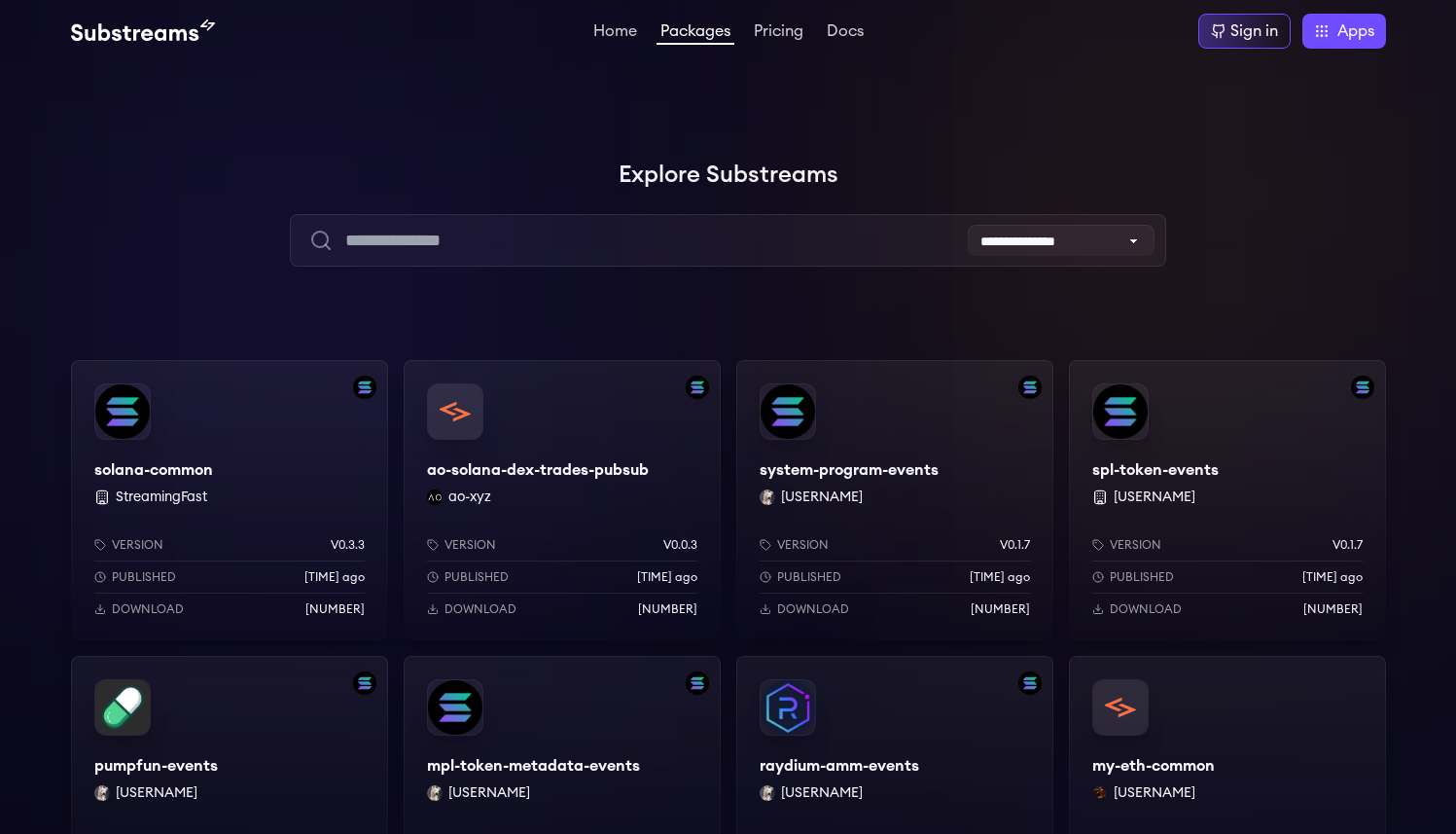scroll, scrollTop: 0, scrollLeft: 0, axis: both 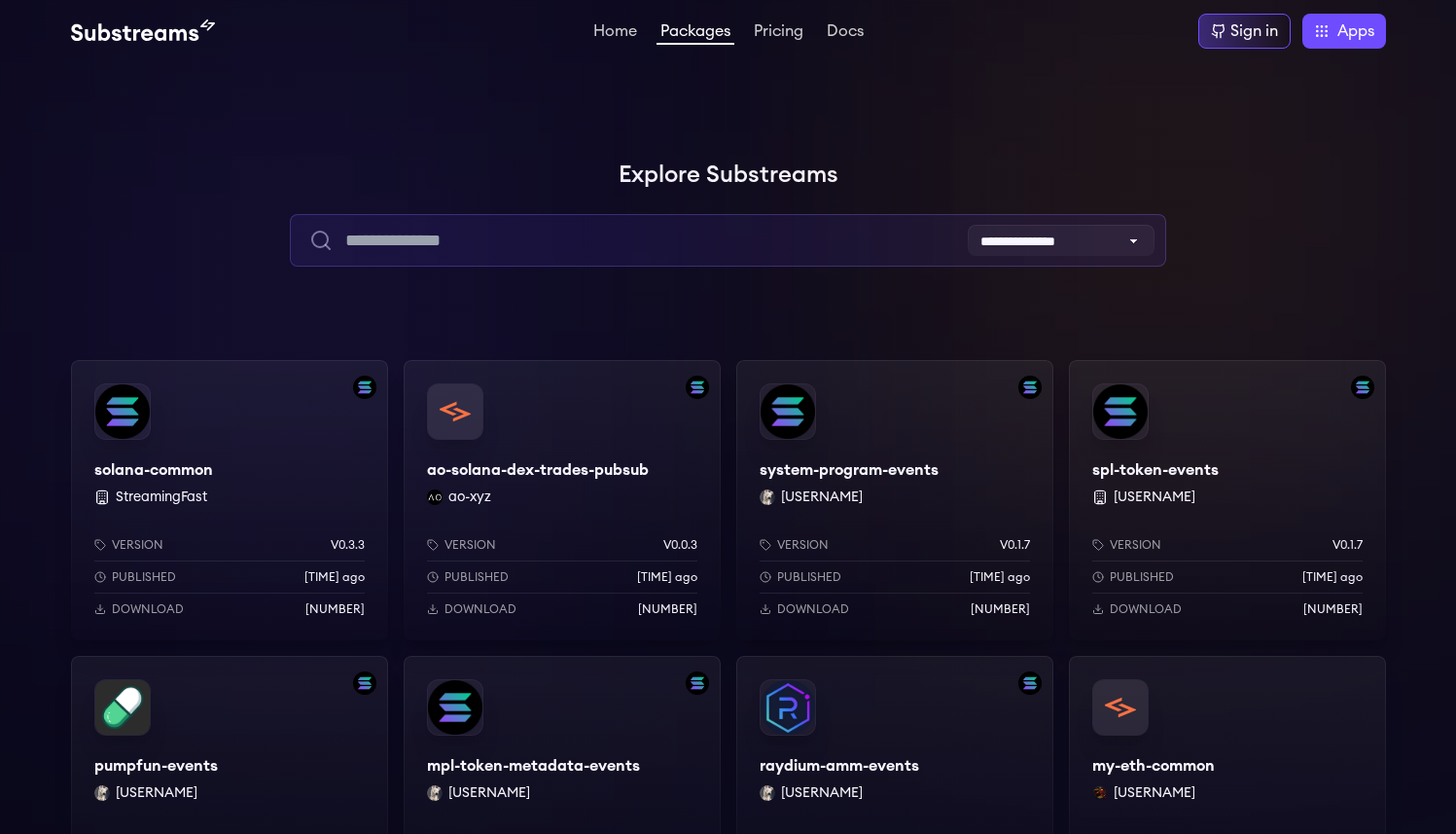 click at bounding box center (728, 240) 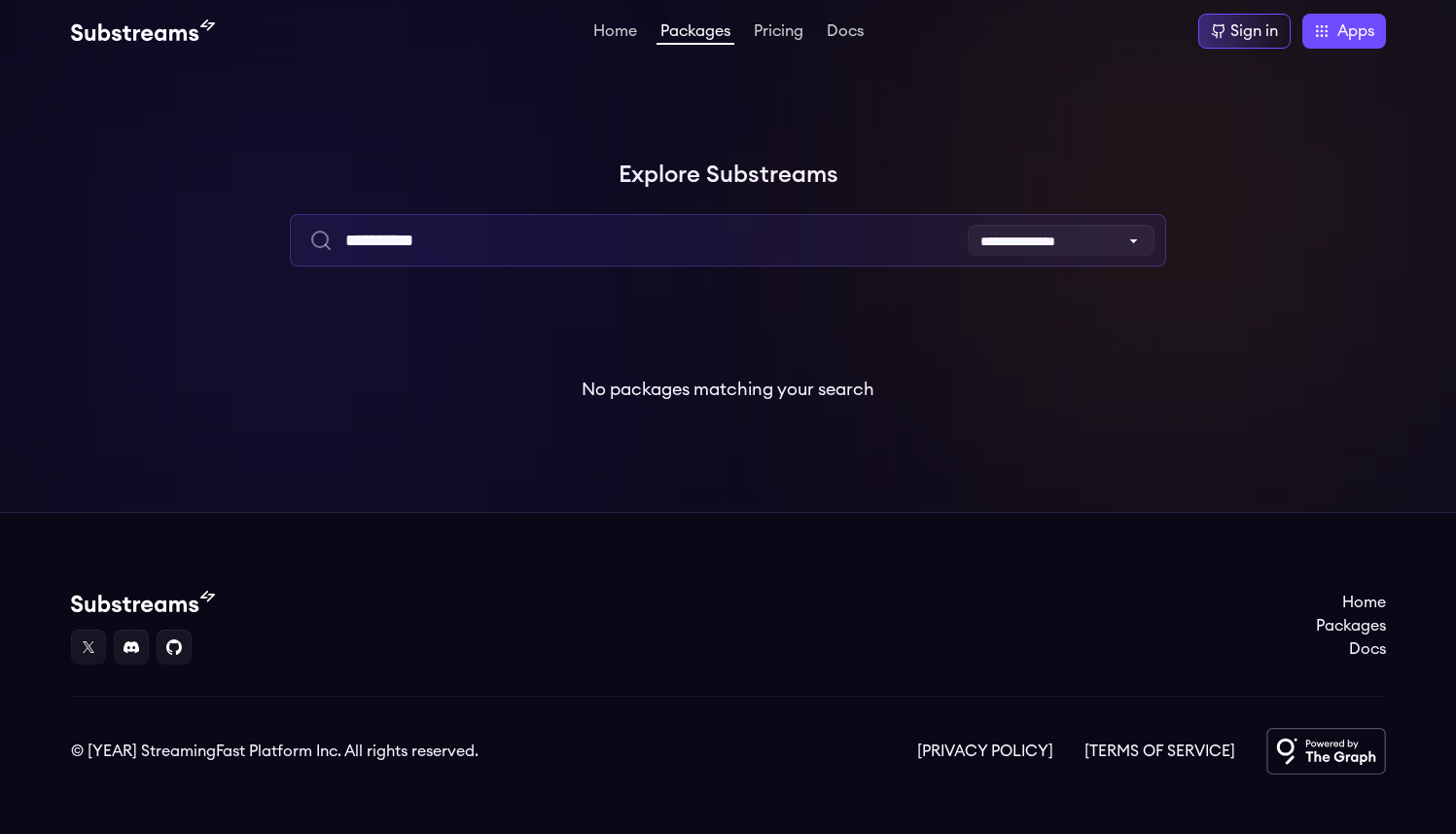 click on "**********" at bounding box center [728, 240] 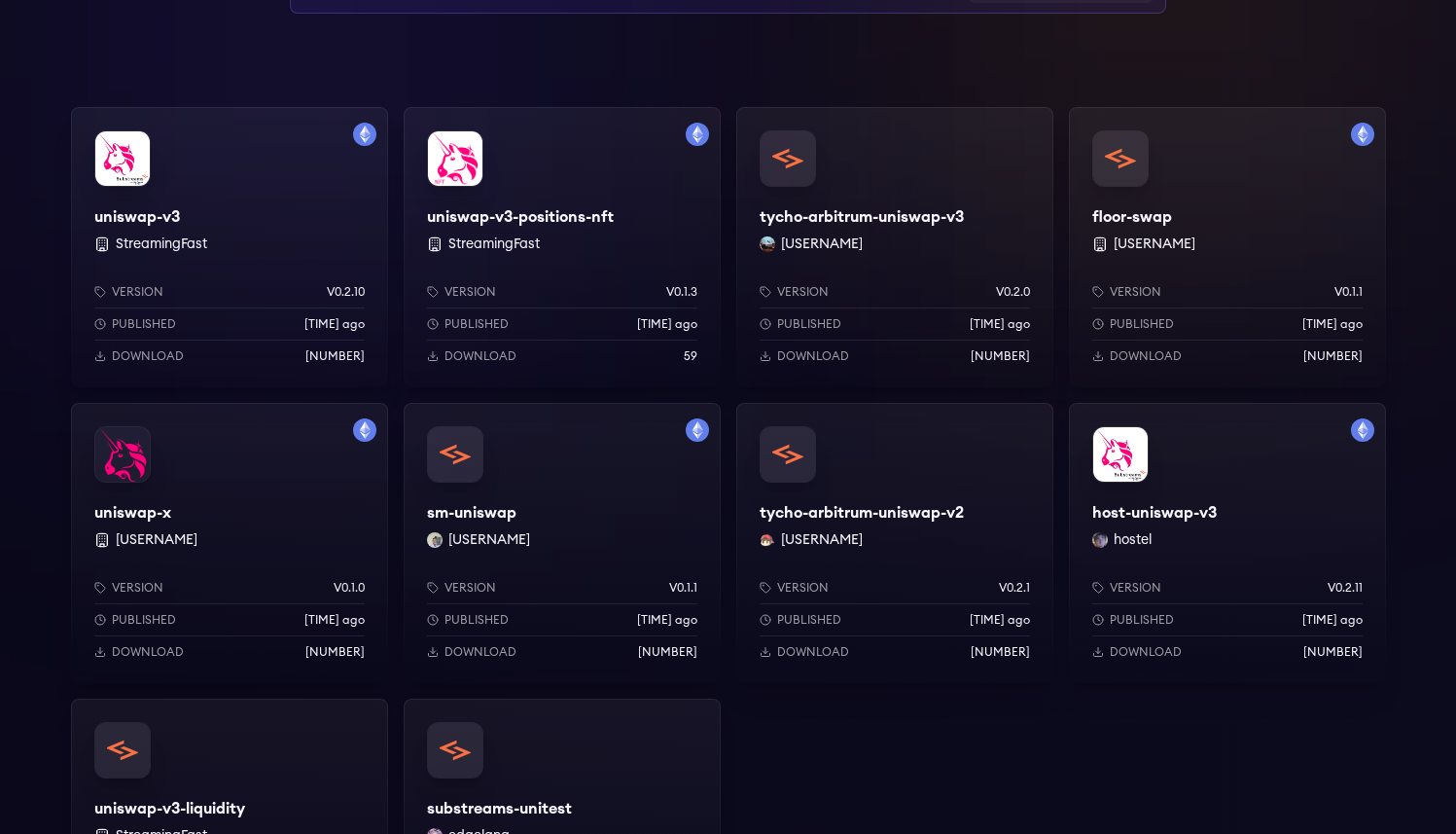 scroll, scrollTop: 0, scrollLeft: 0, axis: both 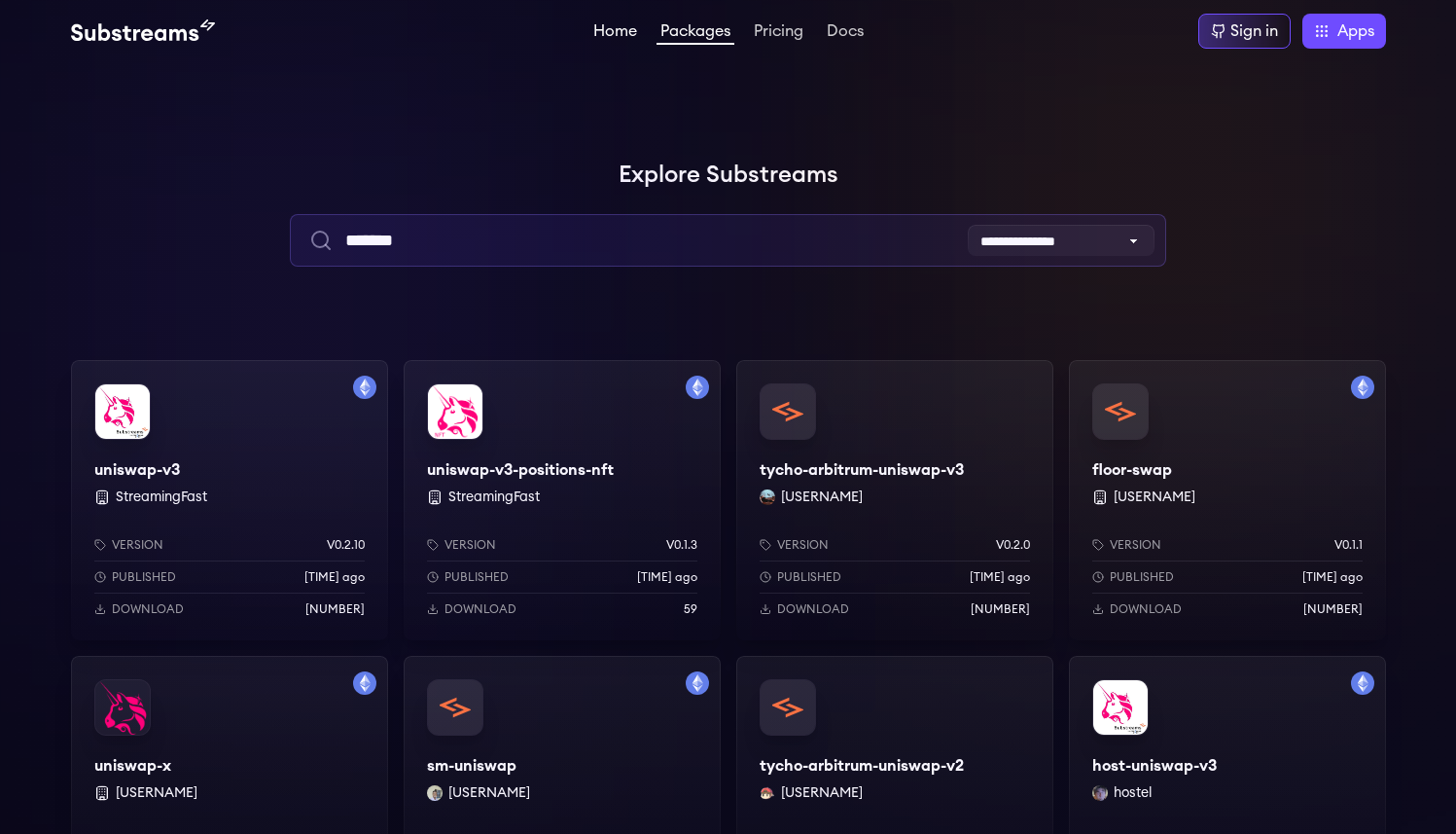 type on "*******" 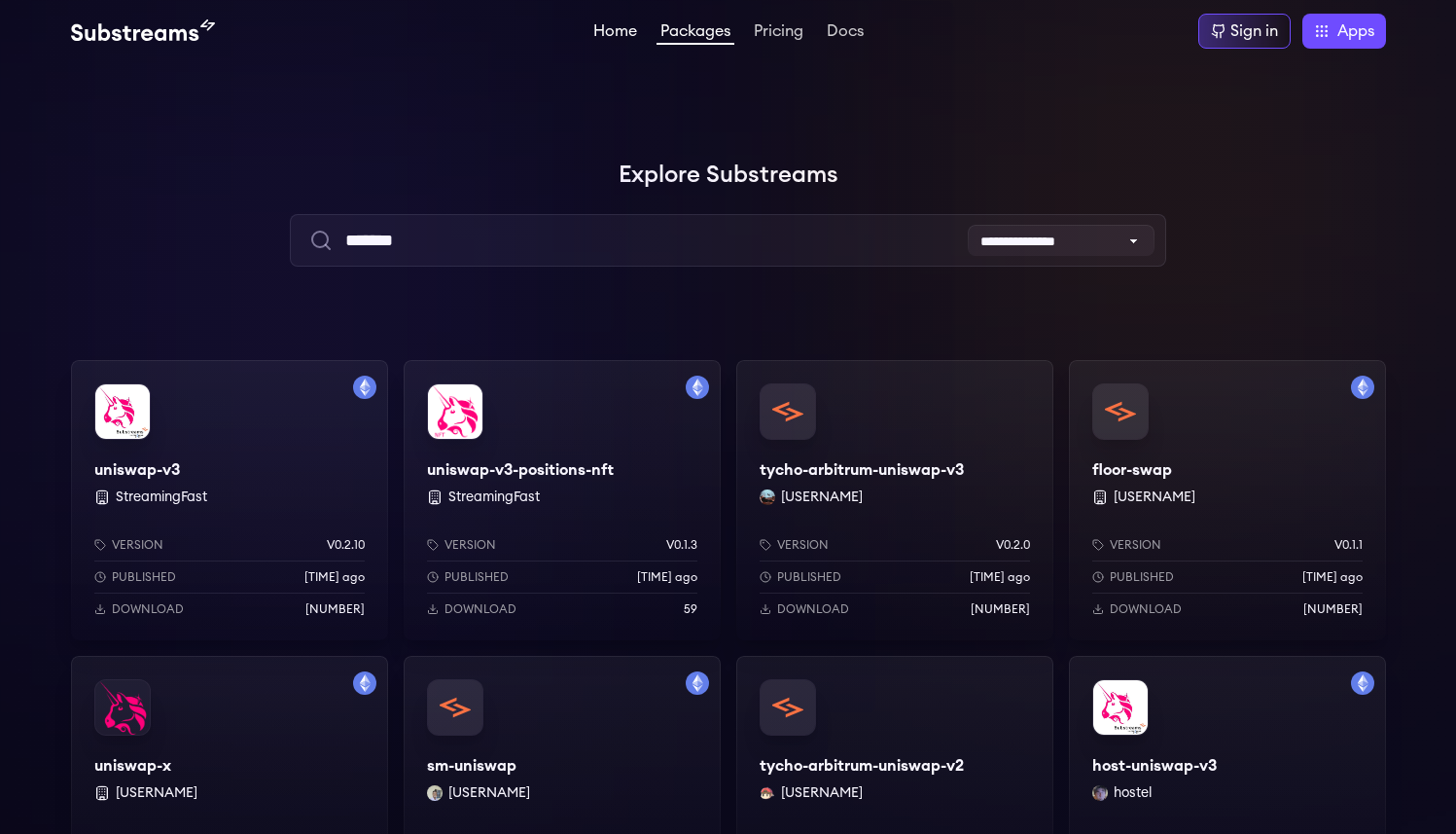 click on "Home" at bounding box center [615, 33] 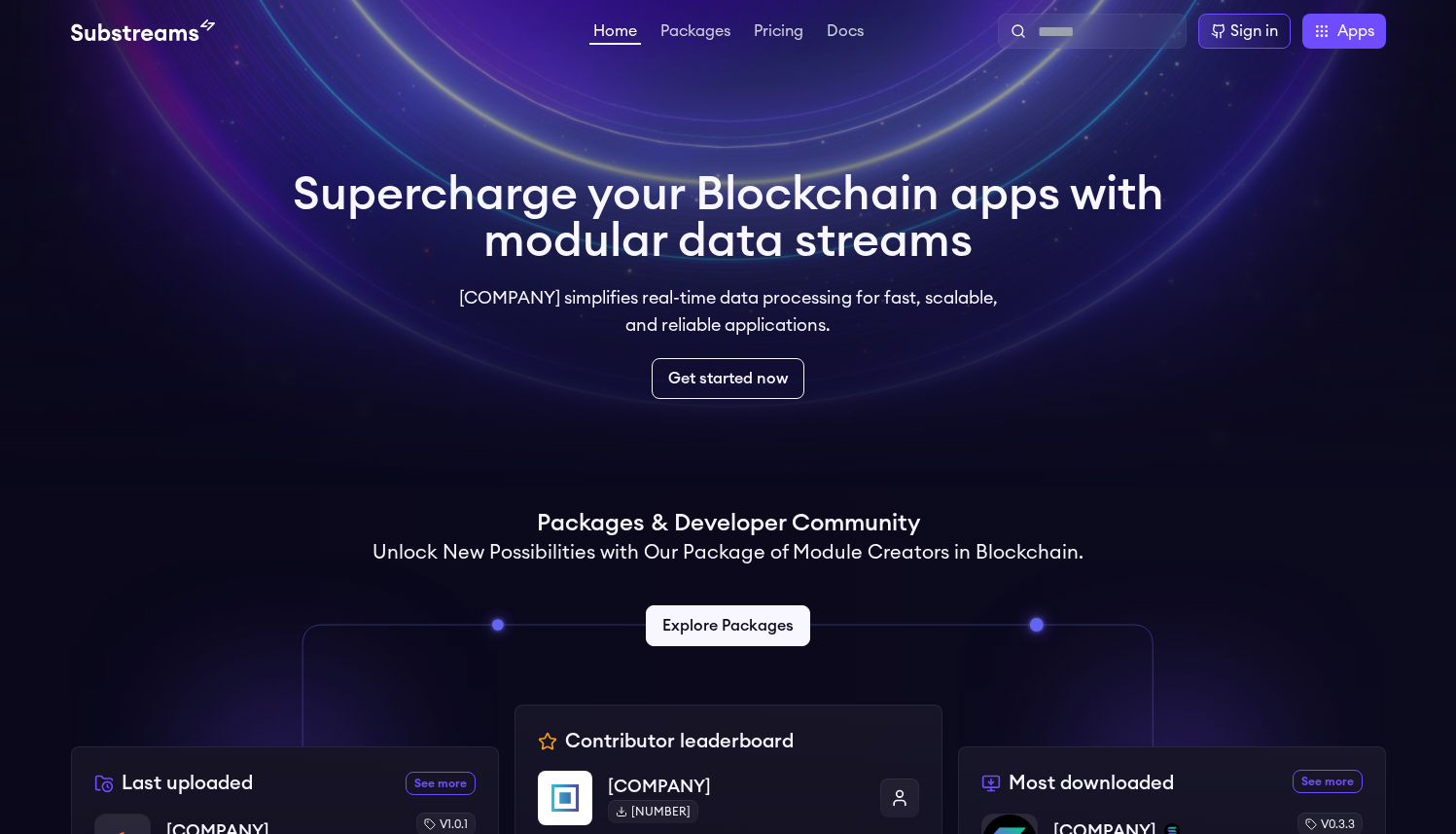scroll, scrollTop: 0, scrollLeft: 0, axis: both 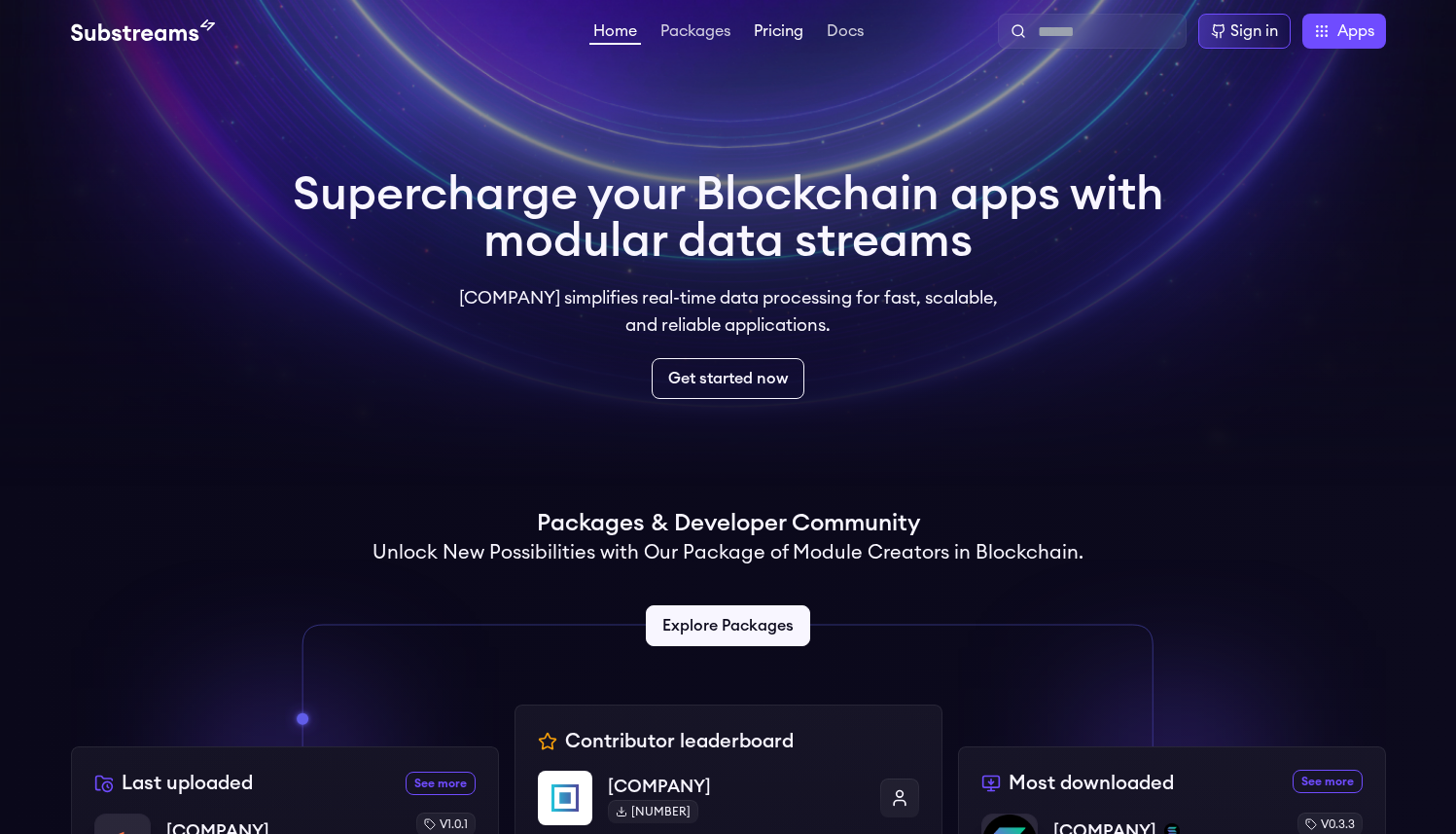 click on "Pricing" at bounding box center [778, 33] 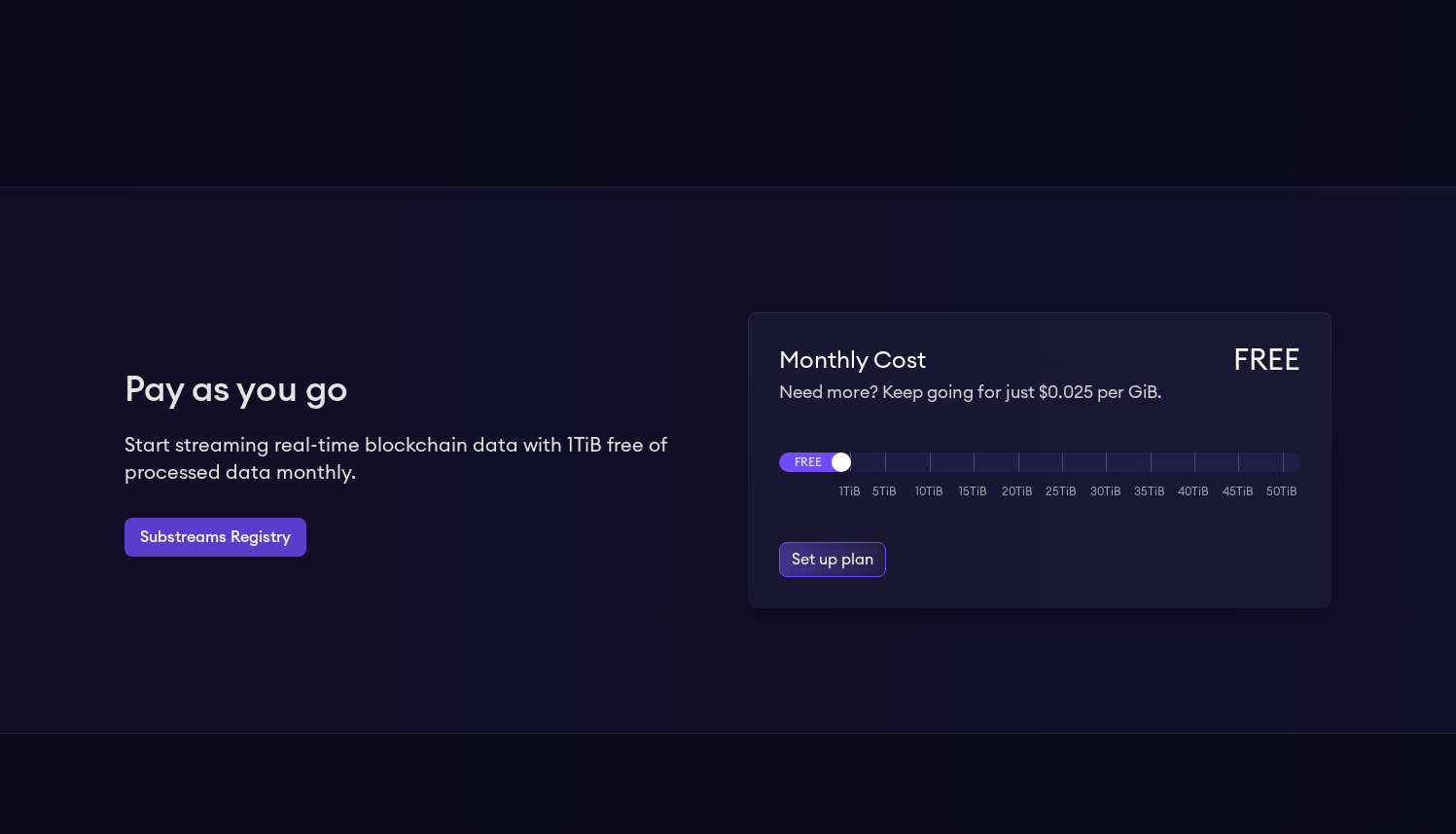 scroll, scrollTop: 1121, scrollLeft: 0, axis: vertical 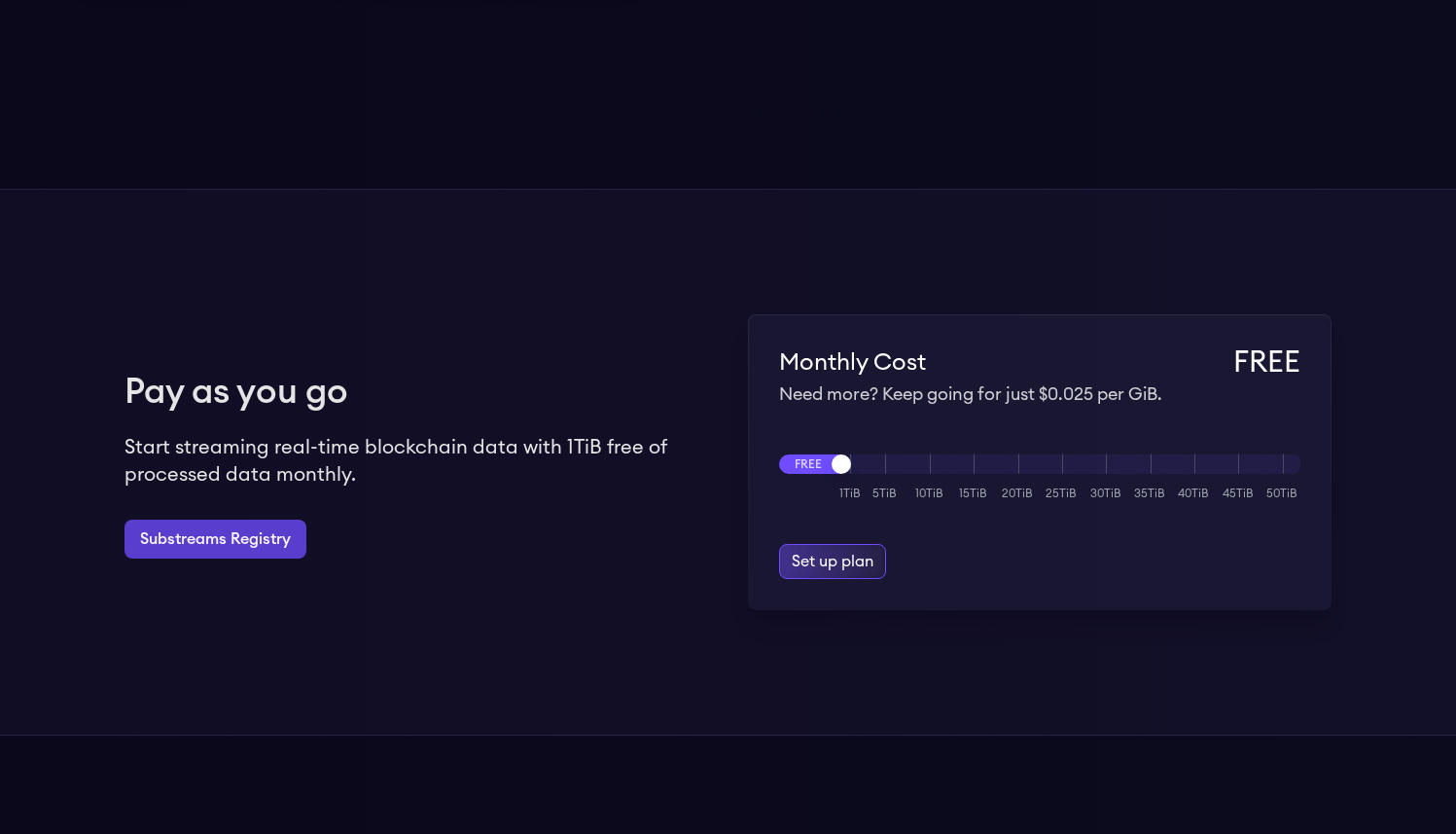 drag, startPoint x: 850, startPoint y: 468, endPoint x: 502, endPoint y: 393, distance: 355.9902 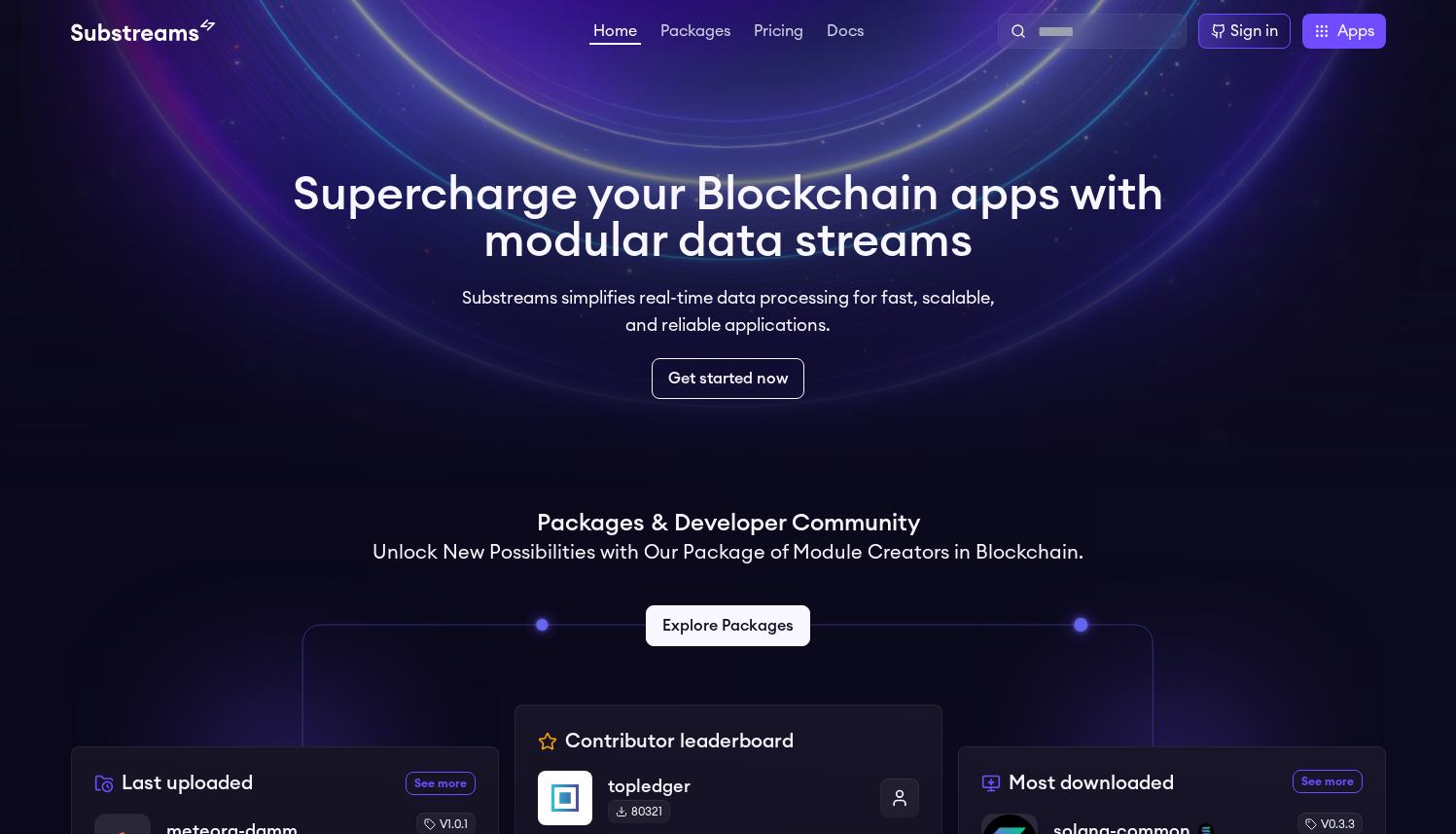scroll, scrollTop: 0, scrollLeft: 0, axis: both 